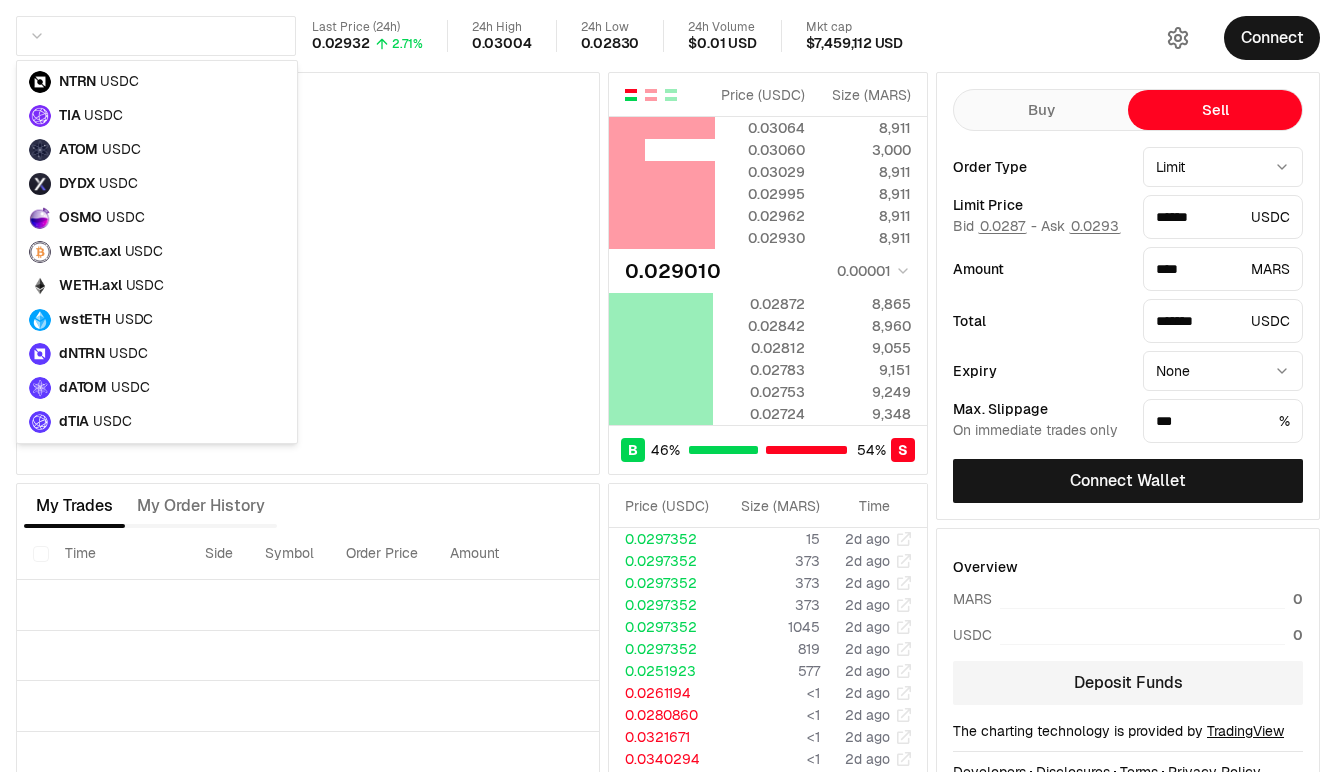 click on "Last Price (24h) 0.02932 2.71% 24h High 0.03004 24h Low 0.02830 24h Volume $0.01 USD Mkt cap $7,459,112 USD
Price ( USDC ) Size ( MARS ) 0.03064 8,911 0.03060 3,000 0.03029 8,911 0.02995 8,911 0.02962 8,911 0.02930 8,911 0.029010 0.00001 0.02872 8,865 0.02842 8,960 0.02812 9,055 0.02783 9,151 0.02753 9,249 0.02724 9,348 B 46 % 54 % S Price ( USDC ) Size ( MARS ) 0.03064 8,911 0.03060 3,000 0.03029 8,911 0.02995 8,911 0.02962 8,911 0.02930 8,911 0.029010 0.00001 0.02872 8,865 0.02842 8,960 0.02812 9,055 0.02783 9,151 0.02753 9,249 0.02724 9,348 B 46 % 54 % S Price ( USDC ) Size ( MARS ) Time 0.0297352 15 2d ago 0.0297352 373 2d ago 0.0297352 373 2d ago 0.0297352 373 2d ago 0.0297352 1045 2d ago 0.0297352 819 2d ago 0.0251923 577 2d ago 0.0261194 <1 2d ago 0.0280860 <1 2d ago 0.0321671 <1 2d ago 0.0340294 <1 2d ago 0.0363364 41 3d ago 0.0363364 41 3d ago 0.0363364 41 3d ago 0.0363364 41 3d ago 0.0363364 41 3d ago 0.0363364 41 3d ago 0.0363364 41 3d ago 0.0363364 305 3d ago 0.0363364 656 3d ago 0.0363364 1347 3d ago 0.0363364 16" at bounding box center [668, 417] 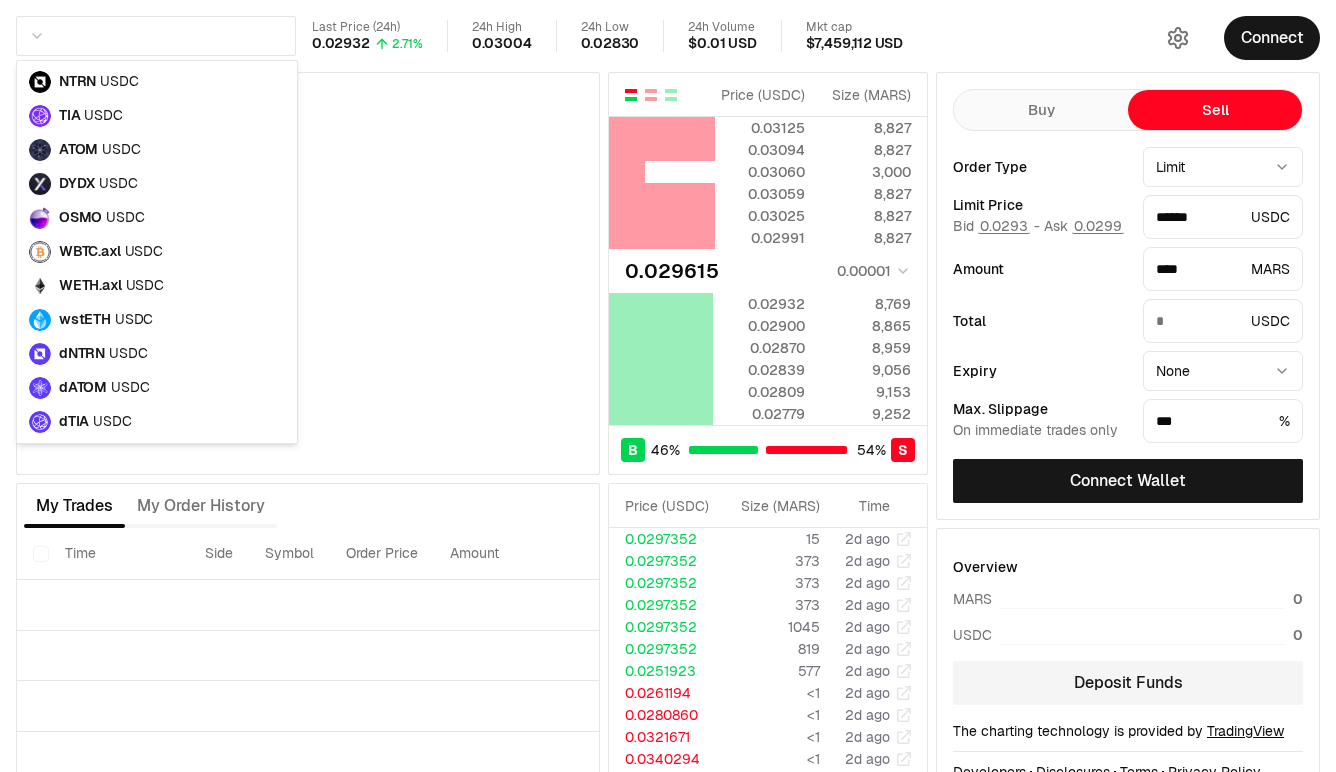 type on "*******" 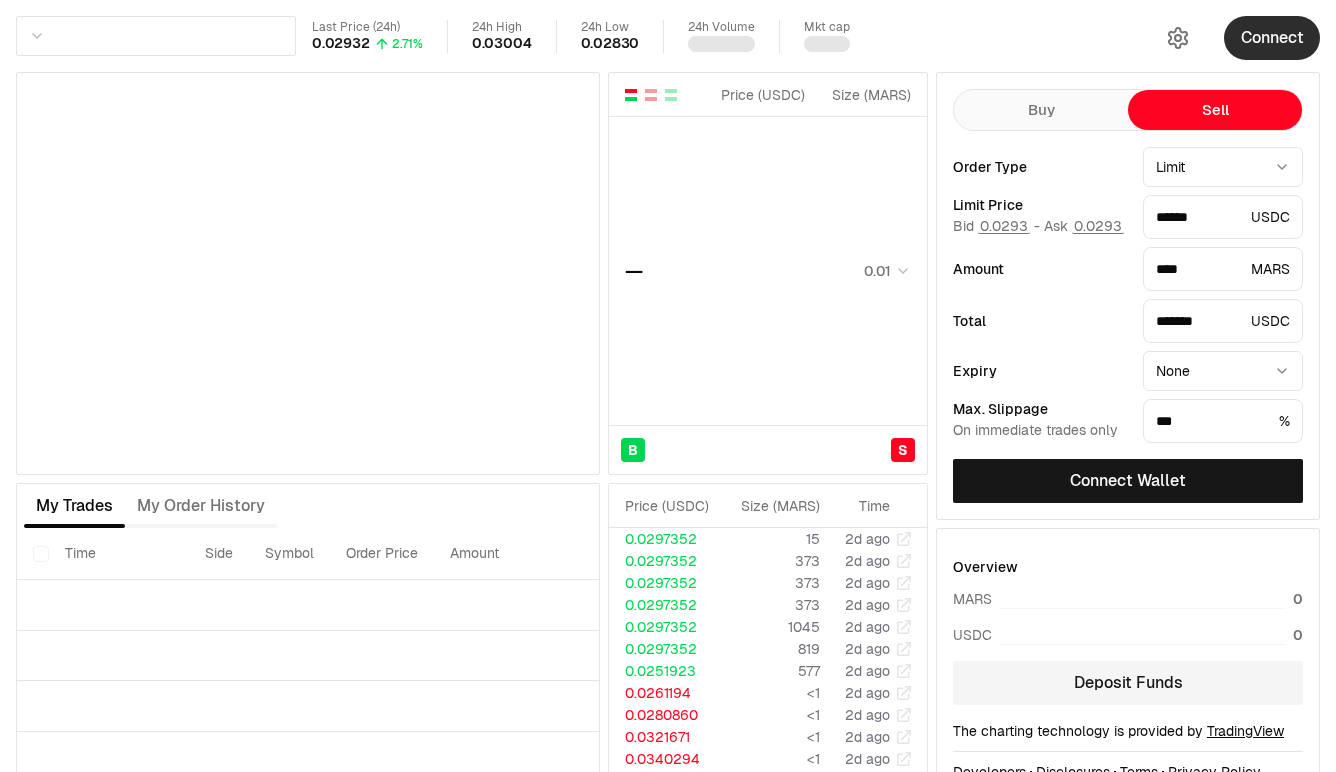 scroll, scrollTop: 0, scrollLeft: 0, axis: both 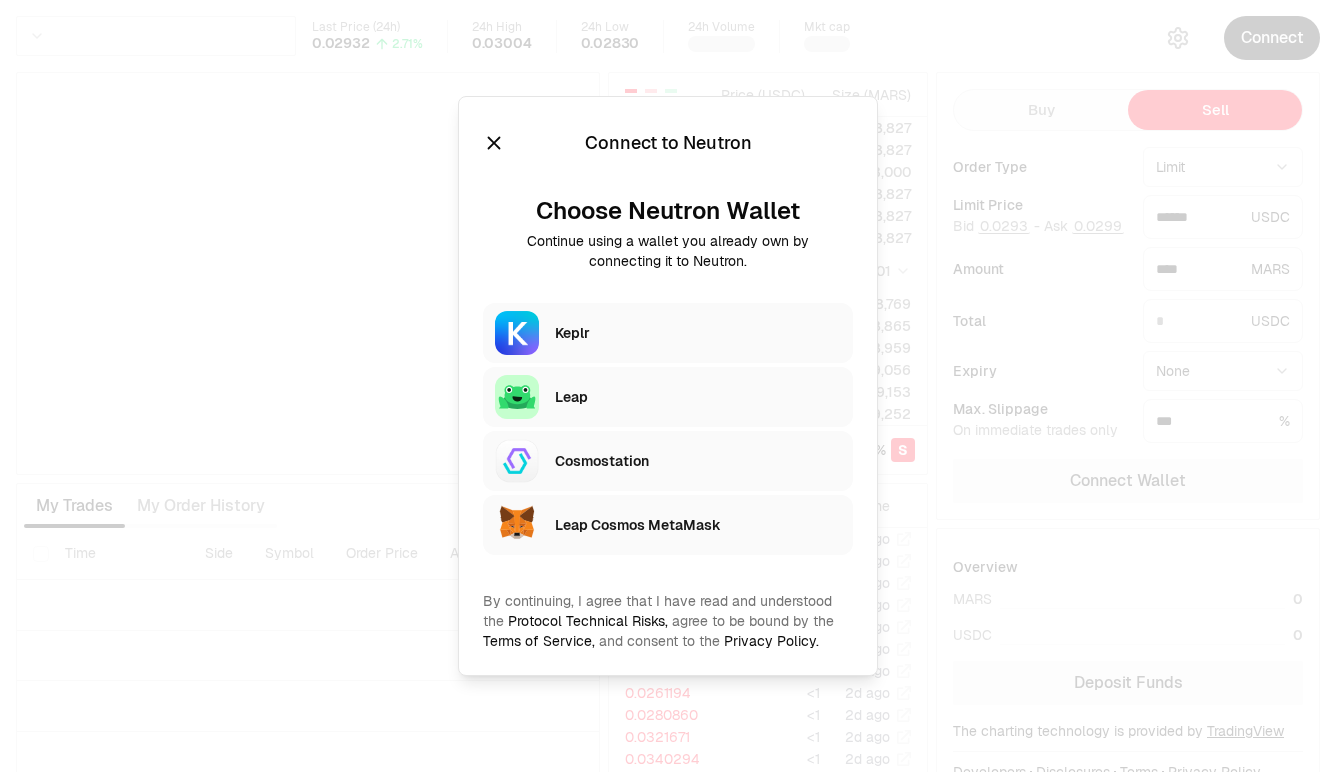 click on "Keplr" at bounding box center (698, 333) 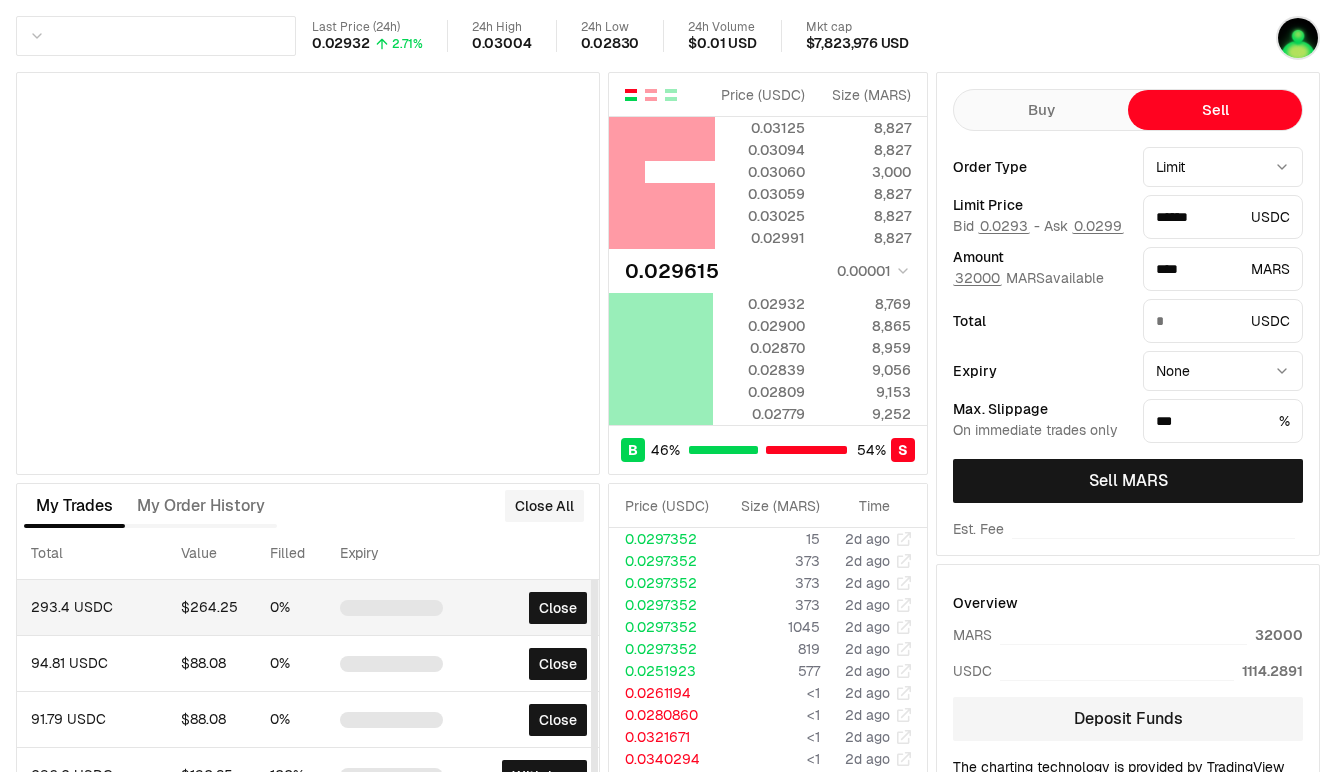 scroll, scrollTop: 0, scrollLeft: 605, axis: horizontal 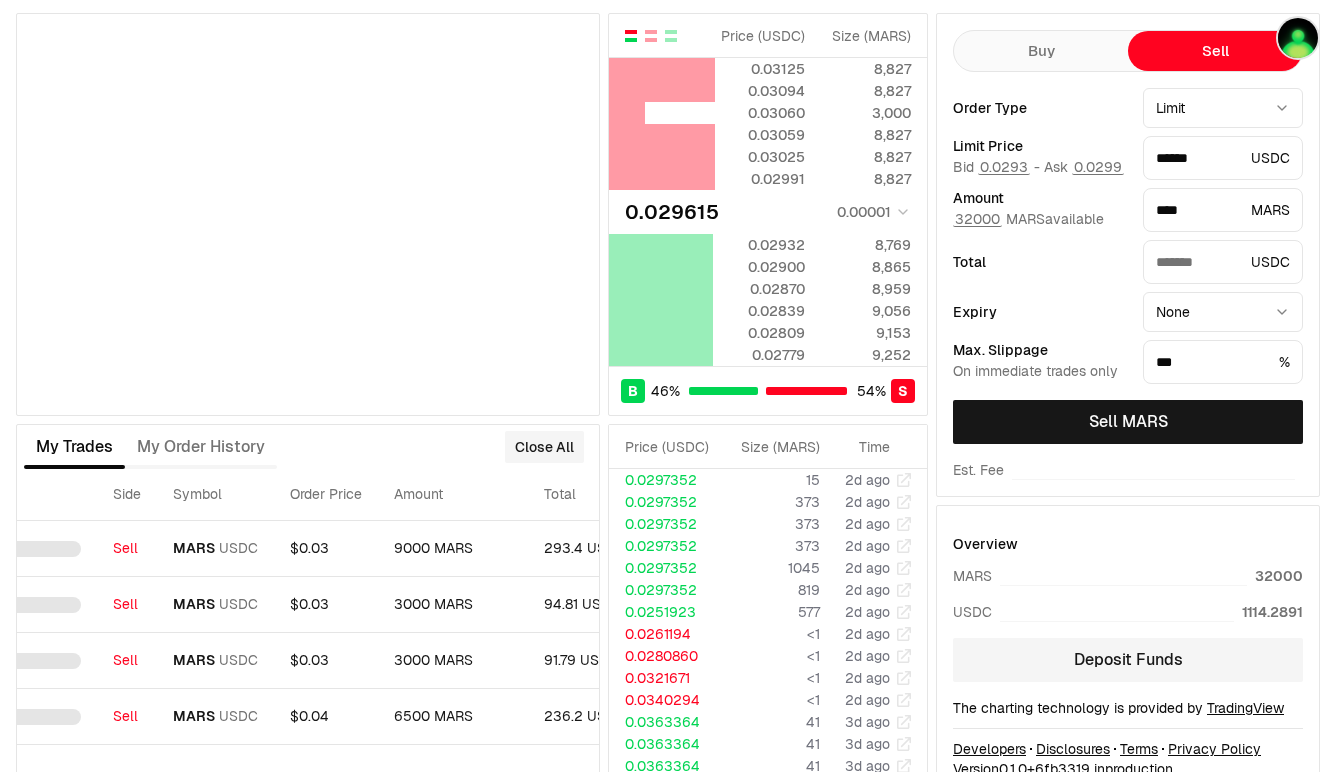 type on "*" 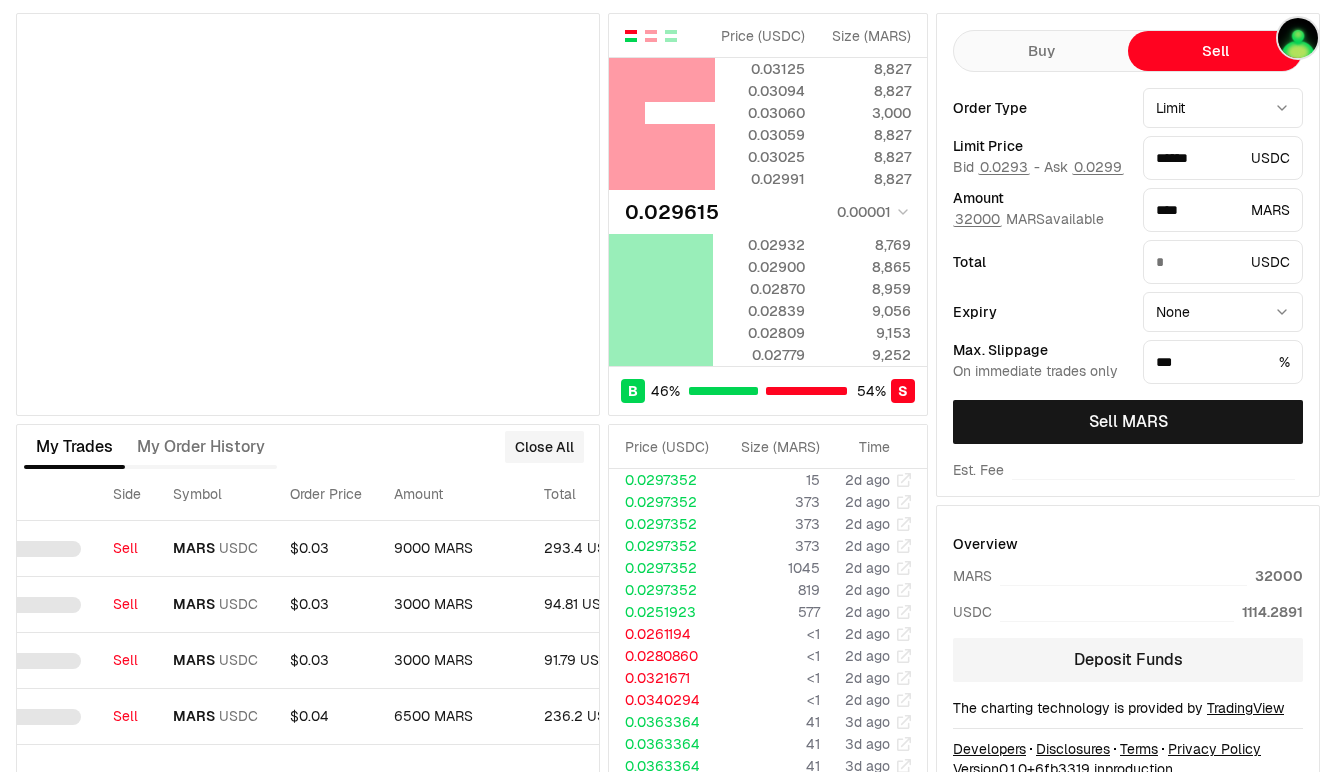 scroll, scrollTop: 0, scrollLeft: 0, axis: both 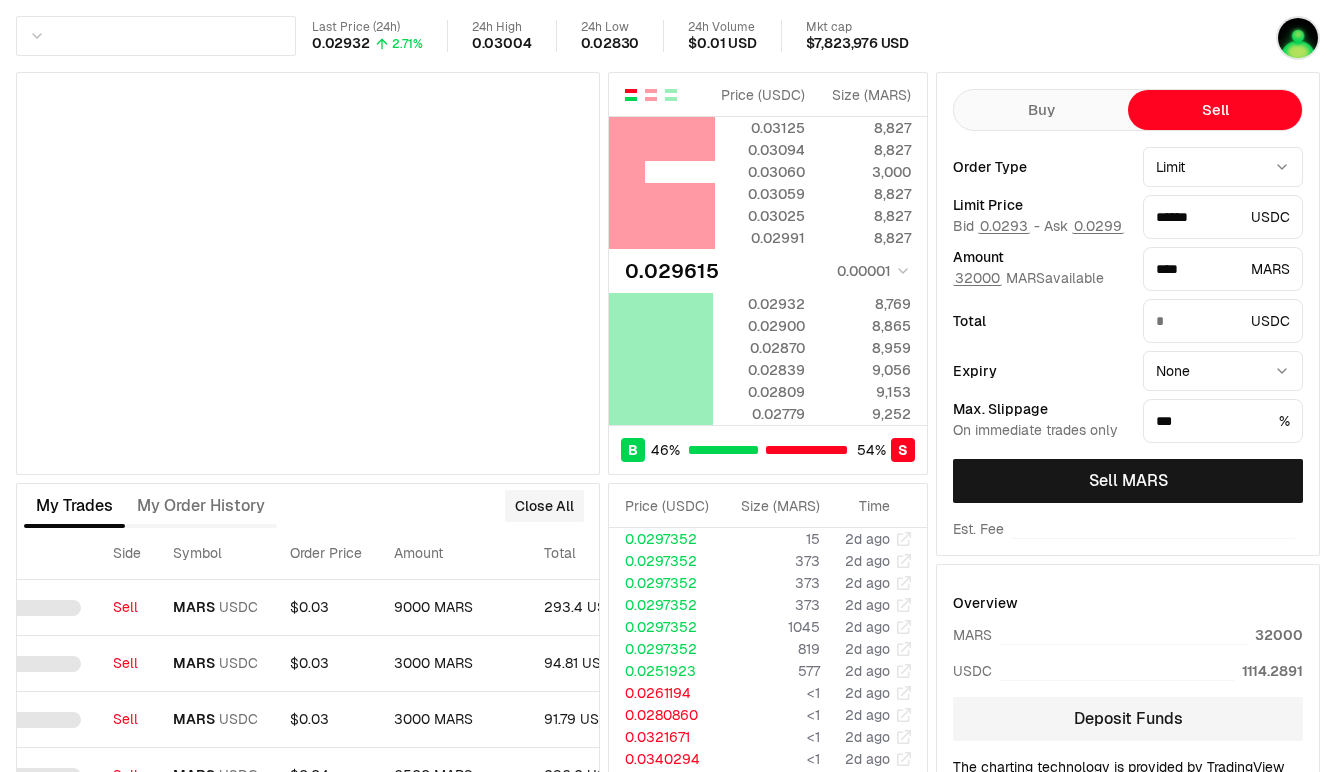 click on "Last Price (24h) 0.02932 2.71% 24h High 0.03004 24h Low 0.02830 24h Volume $0.01 USD Mkt cap $7,823,976 USD
Price ( USDC ) Size ( MARS ) 0.03125 8,827 0.03094 8,827 0.03060 3,000 0.03059 8,827 0.03025 8,827 0.02991 8,827 0.029615 0.00001 0.02932 8,769 0.02900 8,865 0.02870 8,959 0.02839 9,056 0.02809 9,153 0.02779 9,252 B 46 % 54 % S Price ( USDC ) Size ( MARS ) 0.03125 8,827 0.03094 8,827 0.03060 3,000 0.03059 8,827 0.03025 8,827 0.02991 8,827 0.029615 0.00001 0.02932 8,769 0.02900 8,865 0.02870 8,959 0.02839 9,056 0.02809 9,153 0.02779 9,252 B 46 % 54 % S Price ( USDC ) Size ( MARS ) Time 0.0297352 15 2d ago 0.0297352 373 2d ago 0.0297352 373 2d ago 0.0297352 373 2d ago 0.0297352 1045 2d ago 0.0297352 819 2d ago 0.0251923 577 2d ago 0.0261194 <1 2d ago 0.0280860 <1 2d ago 0.0321671 <1 2d ago 0.0340294 <1 2d ago 0.0363364 41 3d ago 0.0363364 41 3d ago 0.0363364 41 3d ago 0.0363364 41 3d ago 0.0363364 41 3d ago 0.0363364 41 3d ago 0.0363364 305 3d ago 0.0363364 656 3d ago 0.0363364 1347 3d ago 0.0363364 16" at bounding box center (668, 435) 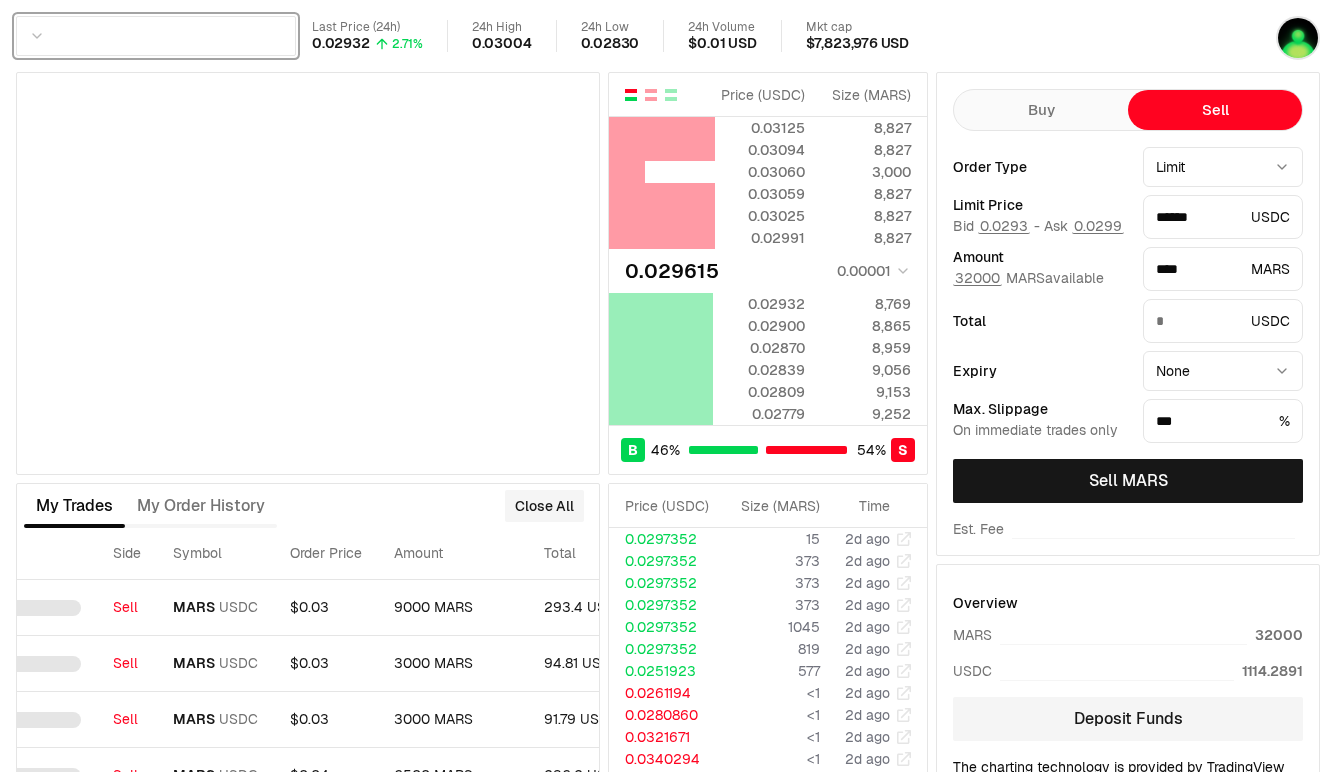 type 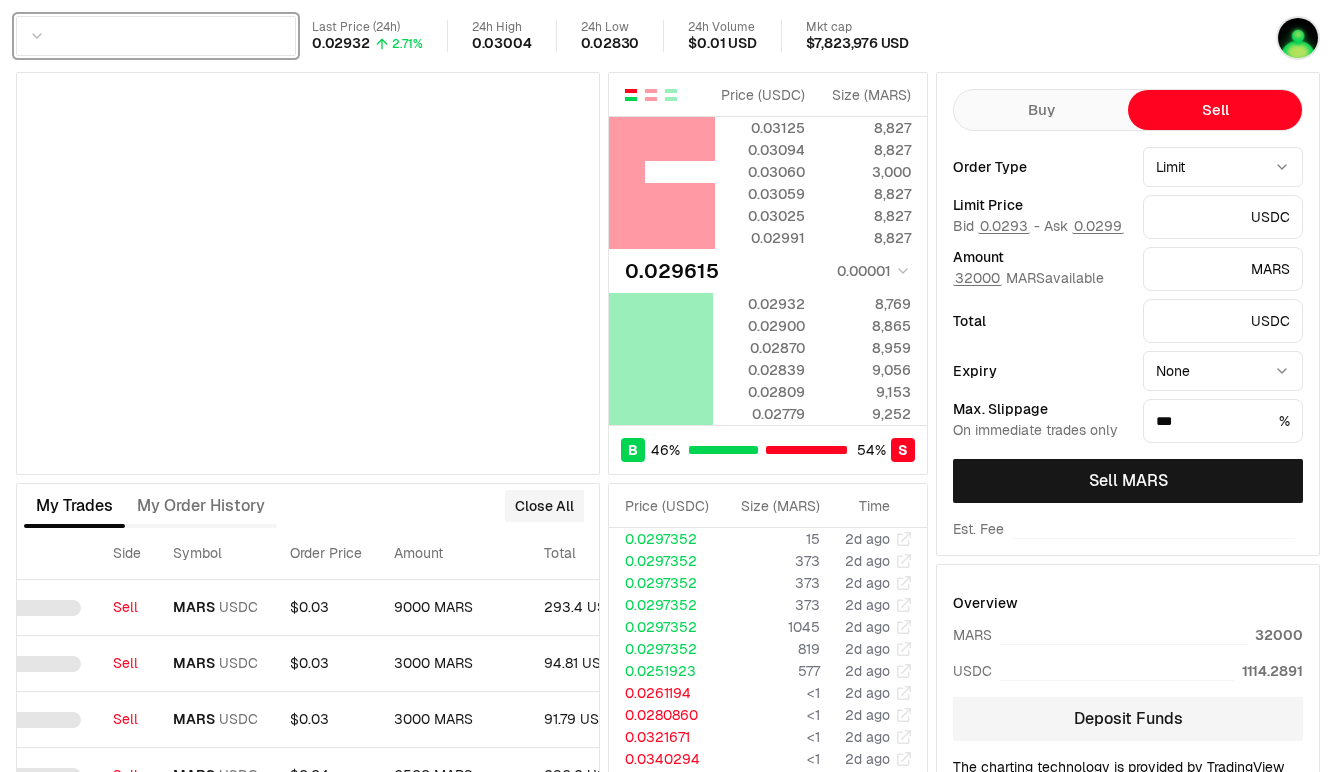 scroll, scrollTop: 0, scrollLeft: 92, axis: horizontal 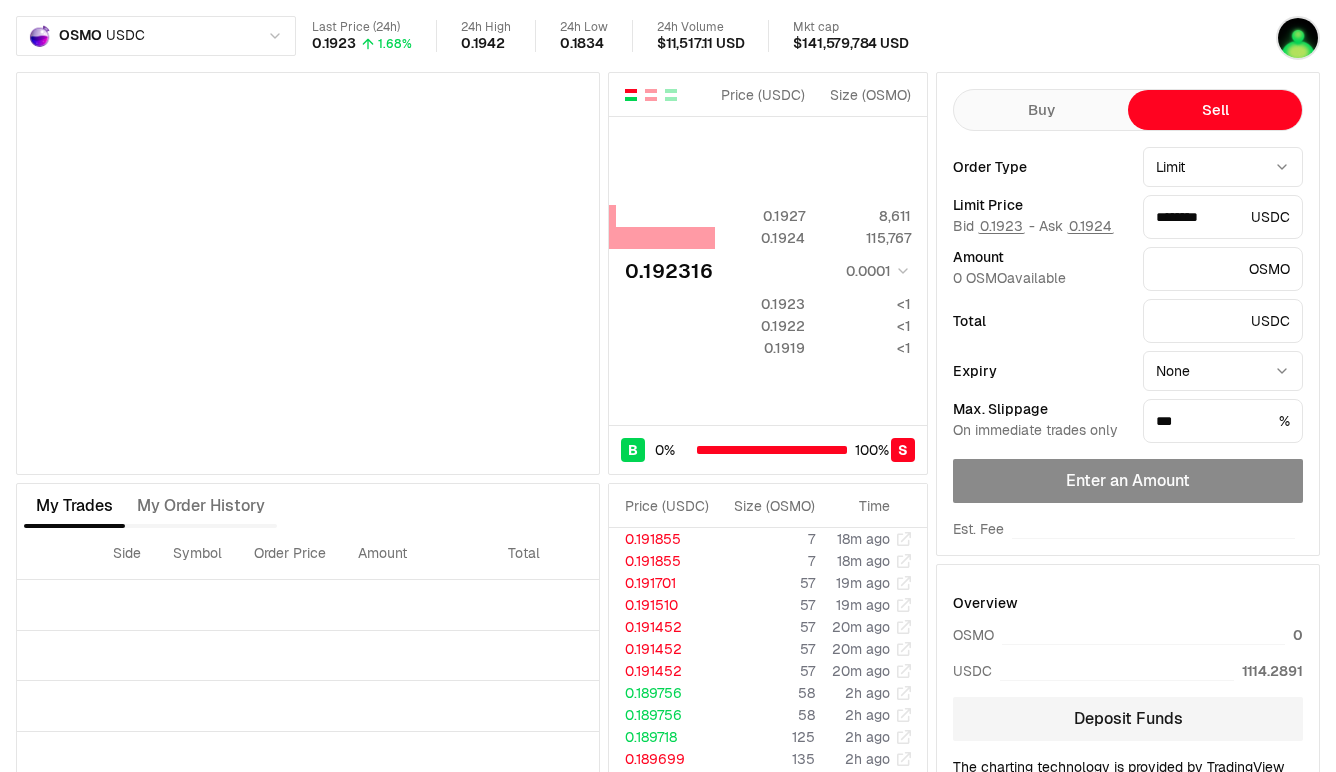 click on "Buy" at bounding box center [1041, 110] 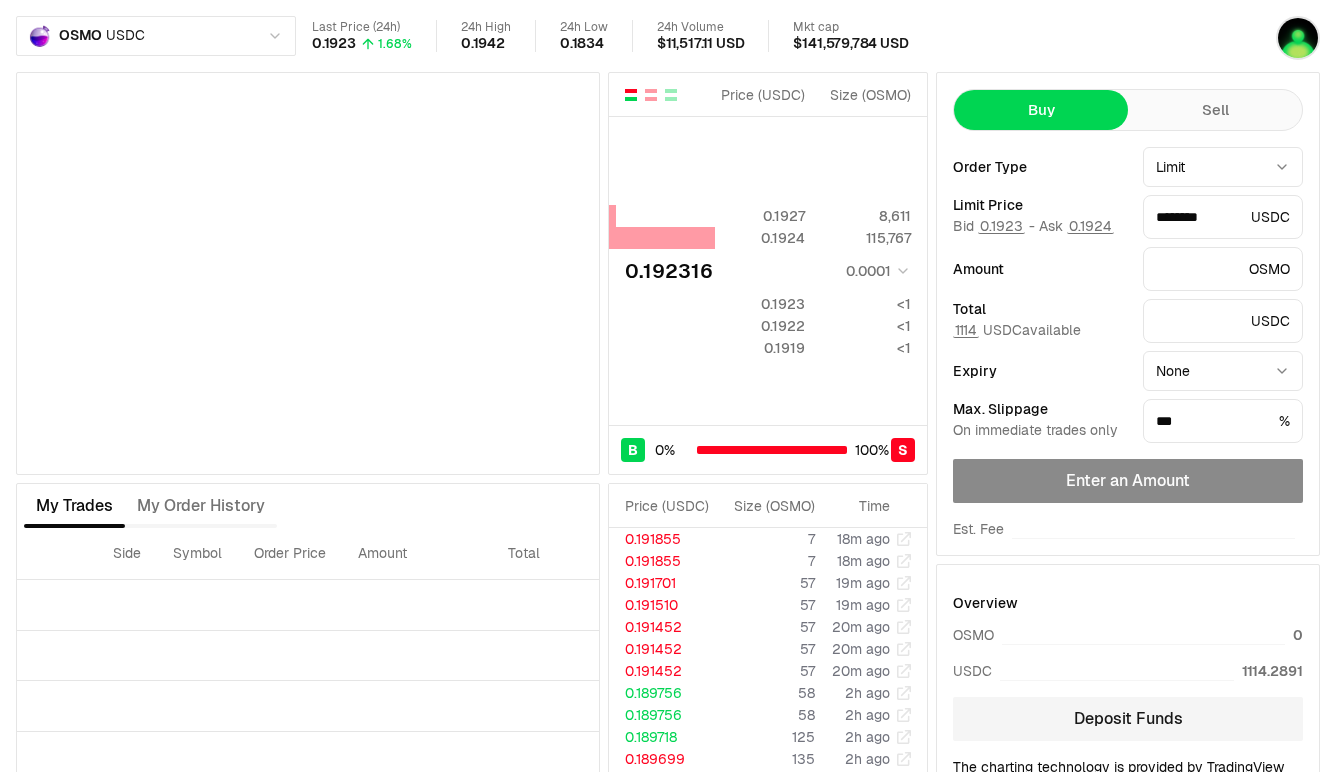 click on "OSMO USDC Last Price (24h) 0.1923 1.68% 24h High 0.1942 24h Low 0.1834 24h Volume $11,517.11 USD Mkt cap $141,579,784 USD
Price ( USDC ) Size ( OSMO )         0.1927 8,611 0.1924 115,767 0.192316 0.0001 0.1923 <1 0.1922 <1 0.1919 <1       B 0 % 100 % S Price ( USDC ) Size ( OSMO )         0.1927 8,611 0.1924 115,767 0.192316 0.0001 0.1923 <1 0.1922 <1 0.1919 <1       B 0 % 100 % S Price ( USDC ) Size ( OSMO ) Time 0.191855 7 18m ago 0.191855 7 18m ago 0.191701 57 19m ago 0.191510 57 19m ago 0.191452 57 20m ago 0.191452 57 20m ago 0.191452 57 20m ago 0.189756 58 2h ago 0.189756 58 2h ago 0.189718 125 2h ago 0.189699 135 2h ago 0.189453 58 2h ago 0.189604 58 2h ago 0.189604 58 2h ago 0.190802 39 2h ago 0.191051 124 2h ago 0.191165 58 2h ago 0.191165 93 2h ago 0.191261 57 3h ago 0.191318 57 3h ago 0.191510 57 3h ago 0.191510 57 3h ago 0.191548 57 3h ago 0.192258 57 3h ago 0.192143 57 3h ago 0.192162 57 3h ago 0.191548 124 3h ago 0.191012 58 3h ago 0.191816 57 3h ago 0.191816 57 3h ago 0.191855 )" at bounding box center (668, 435) 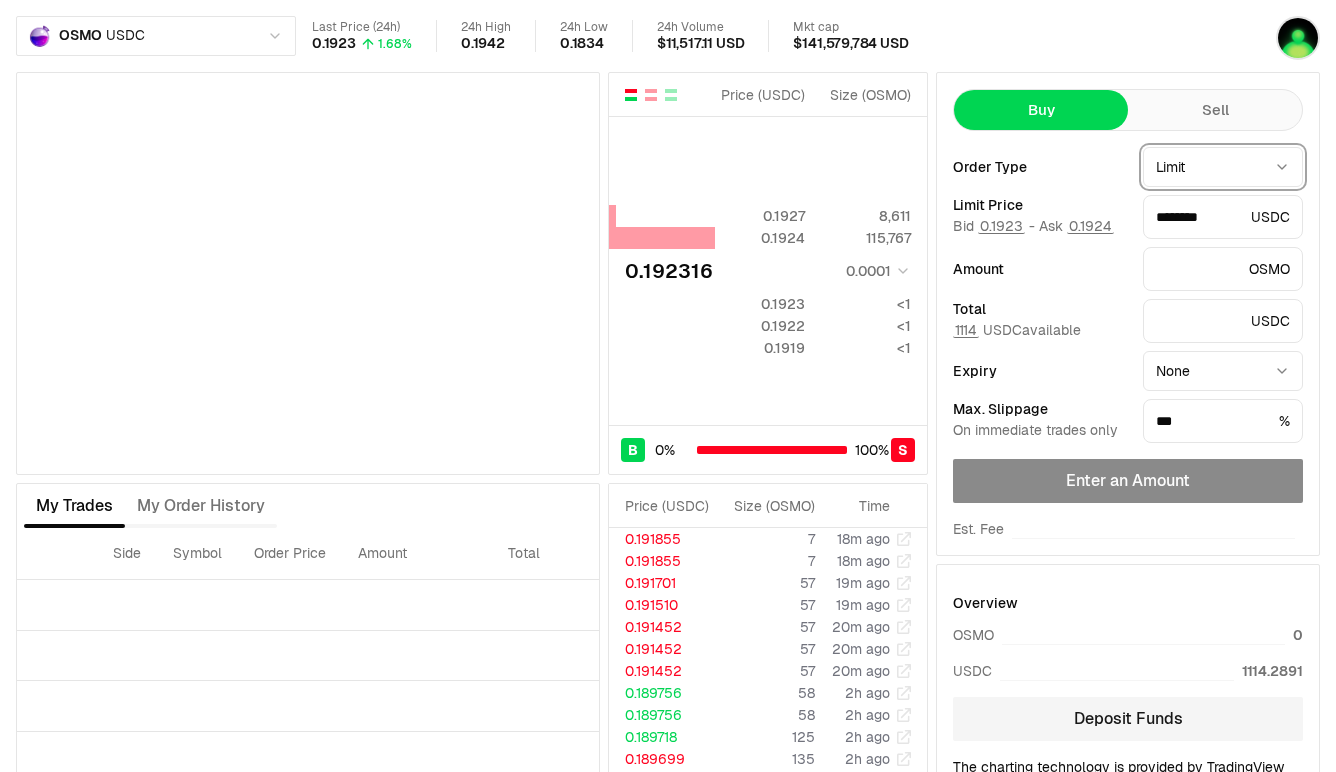 select on "******" 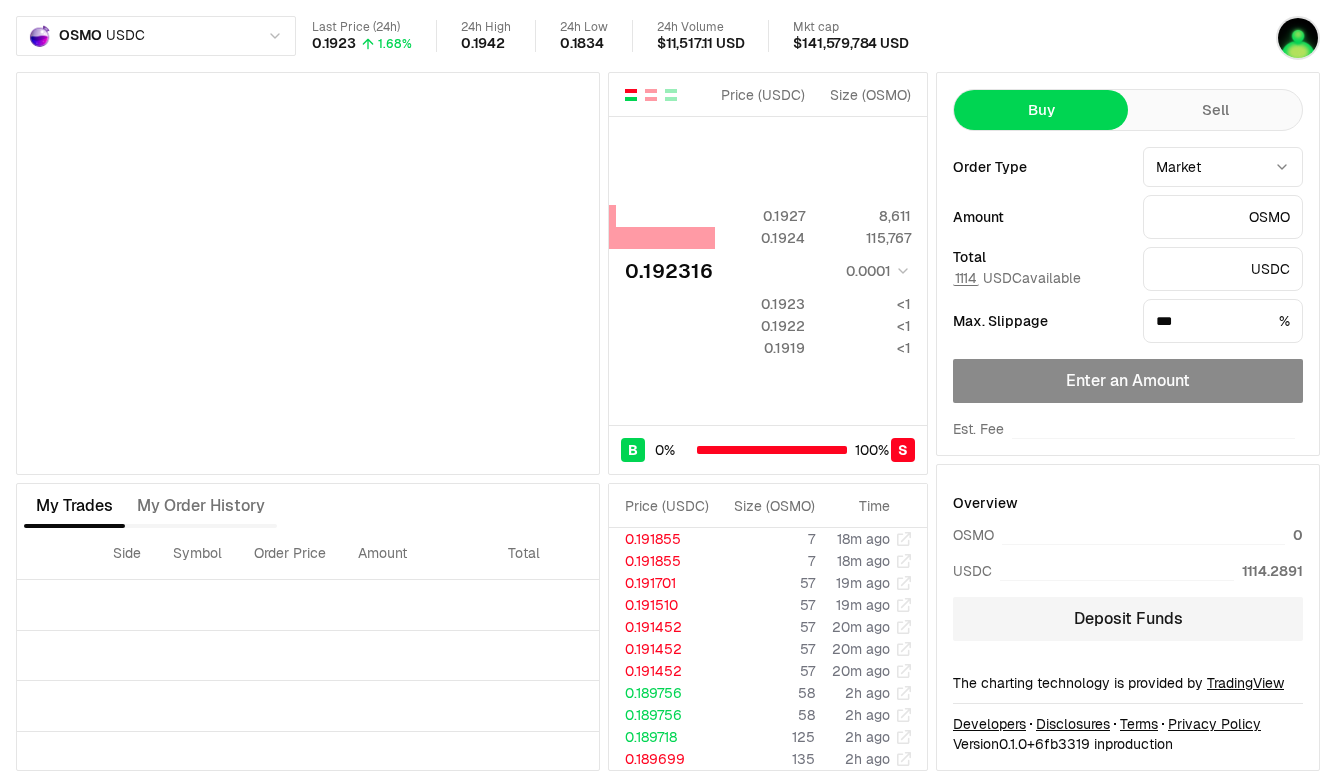click on "OSMO" at bounding box center (1223, 217) 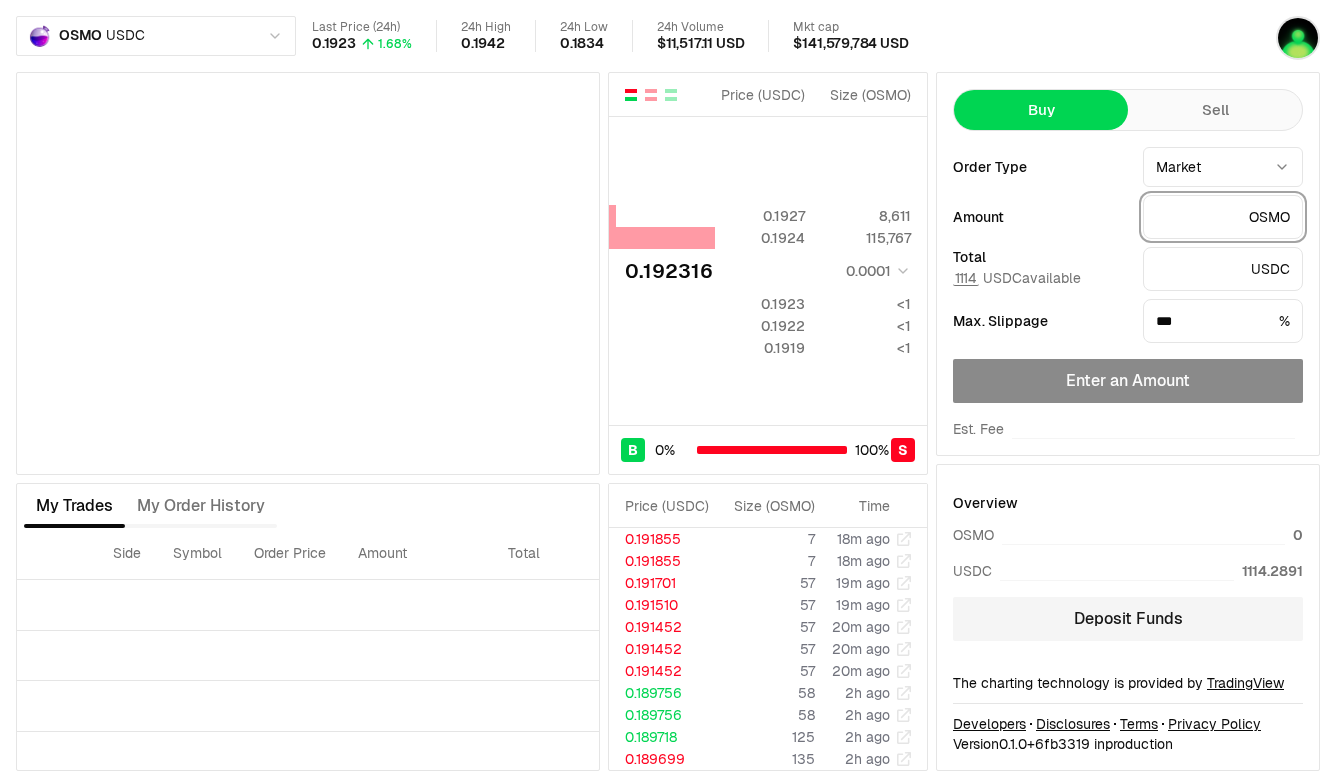 click at bounding box center (1198, 217) 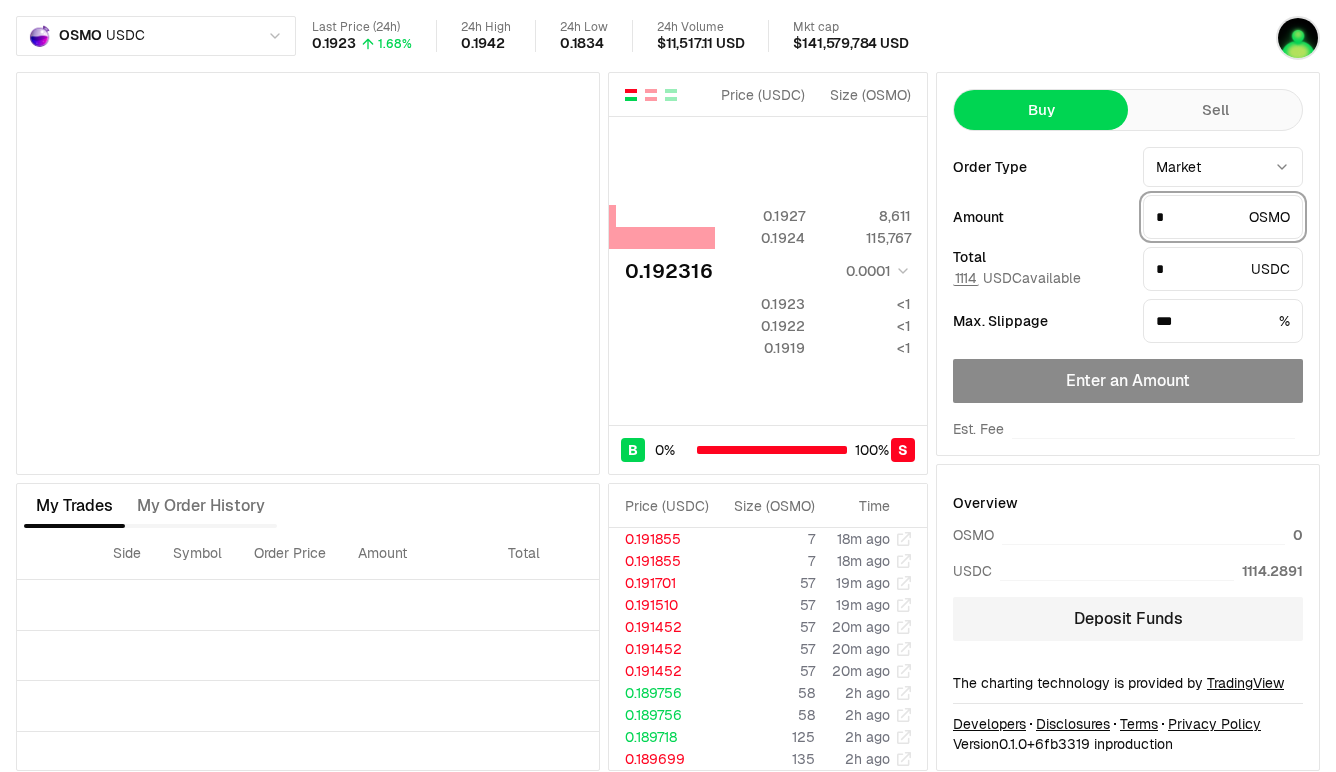 type on "*" 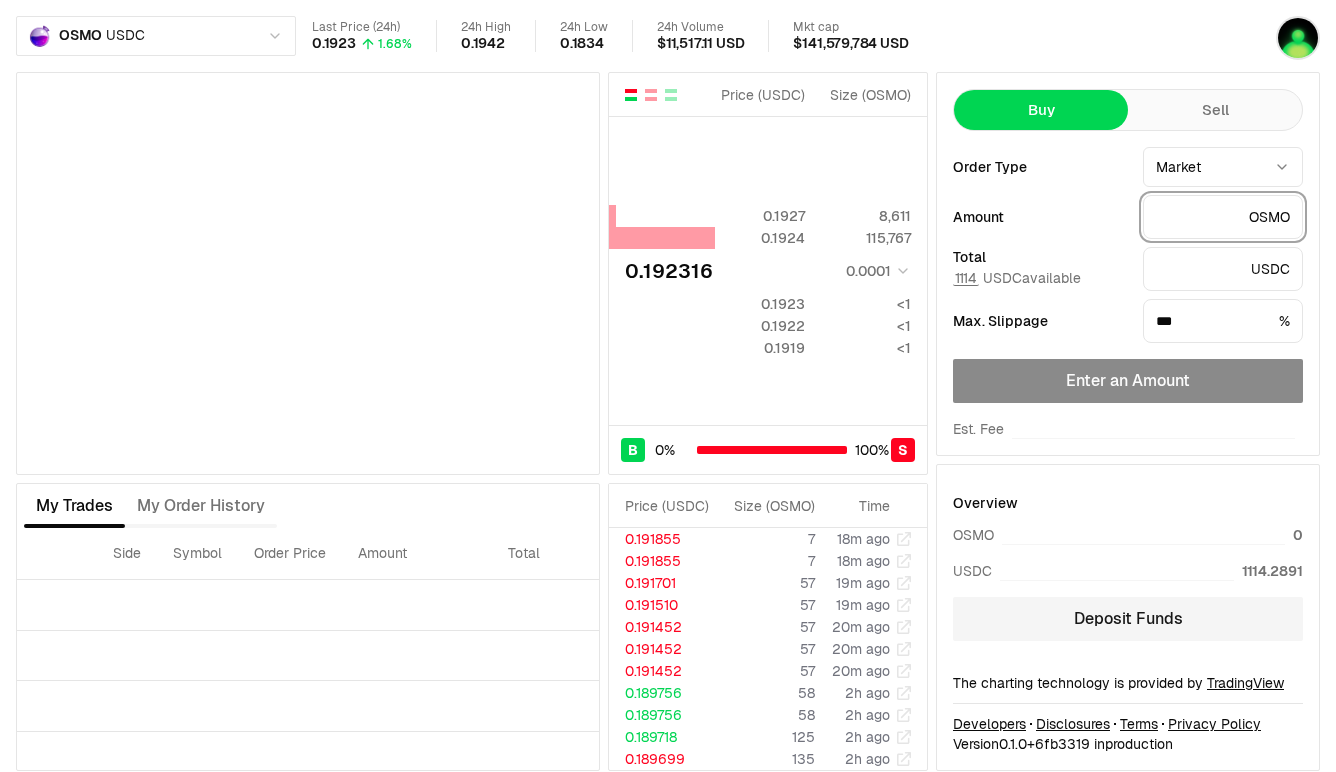 type on "*" 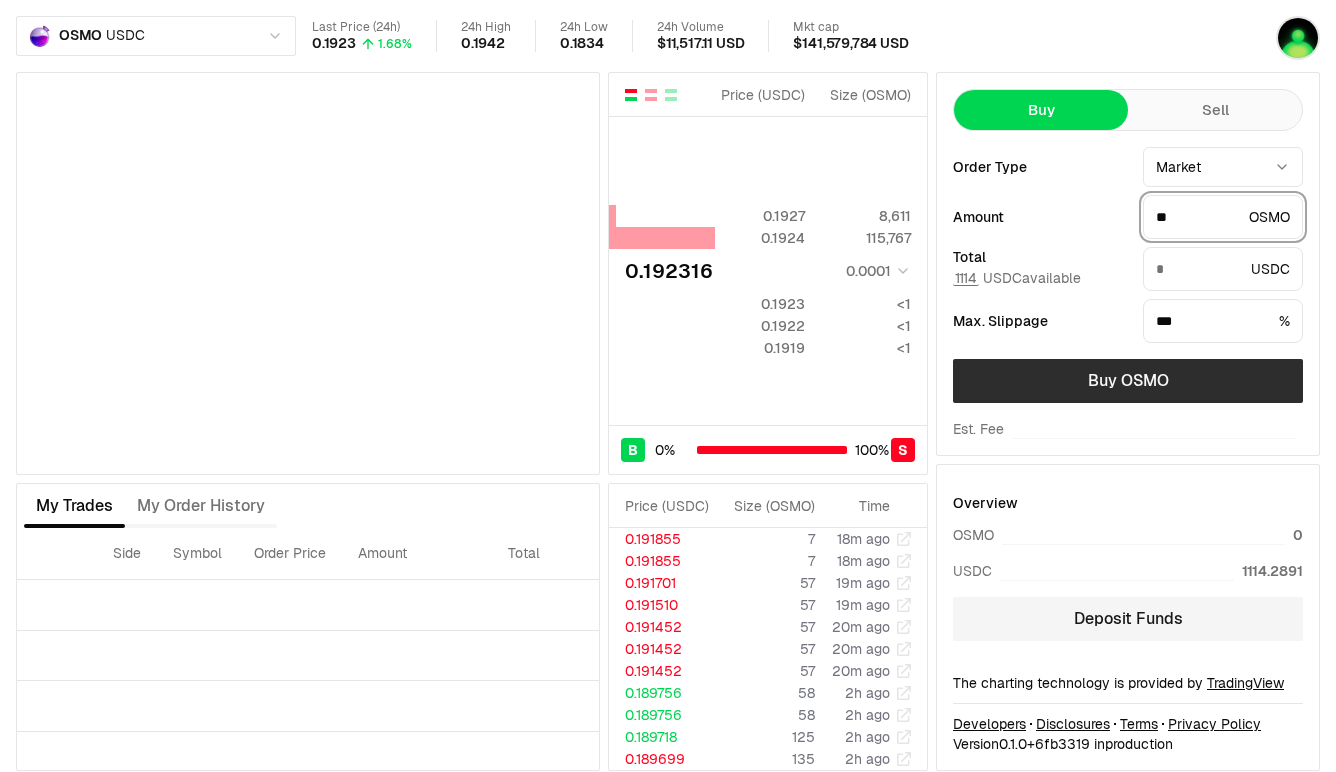 type on "**" 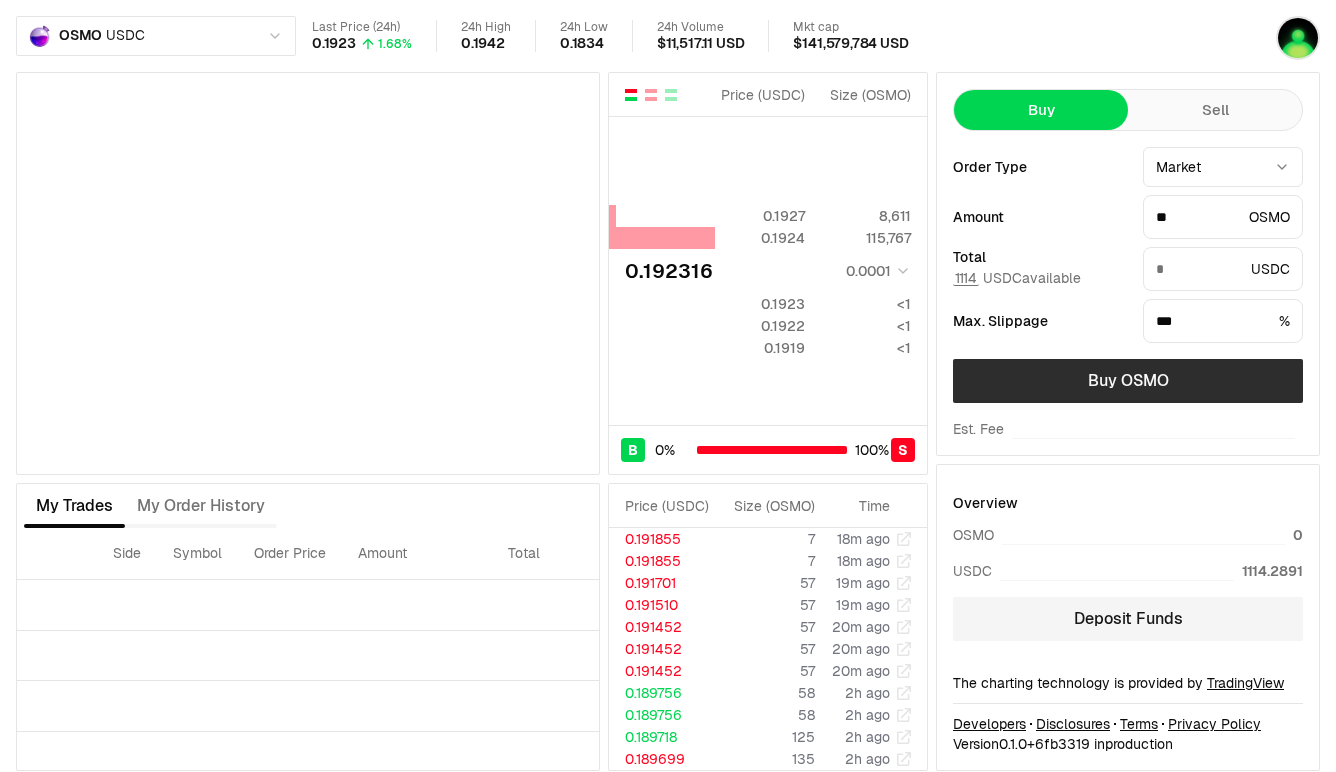 click on "Buy OSMO" at bounding box center (1128, 381) 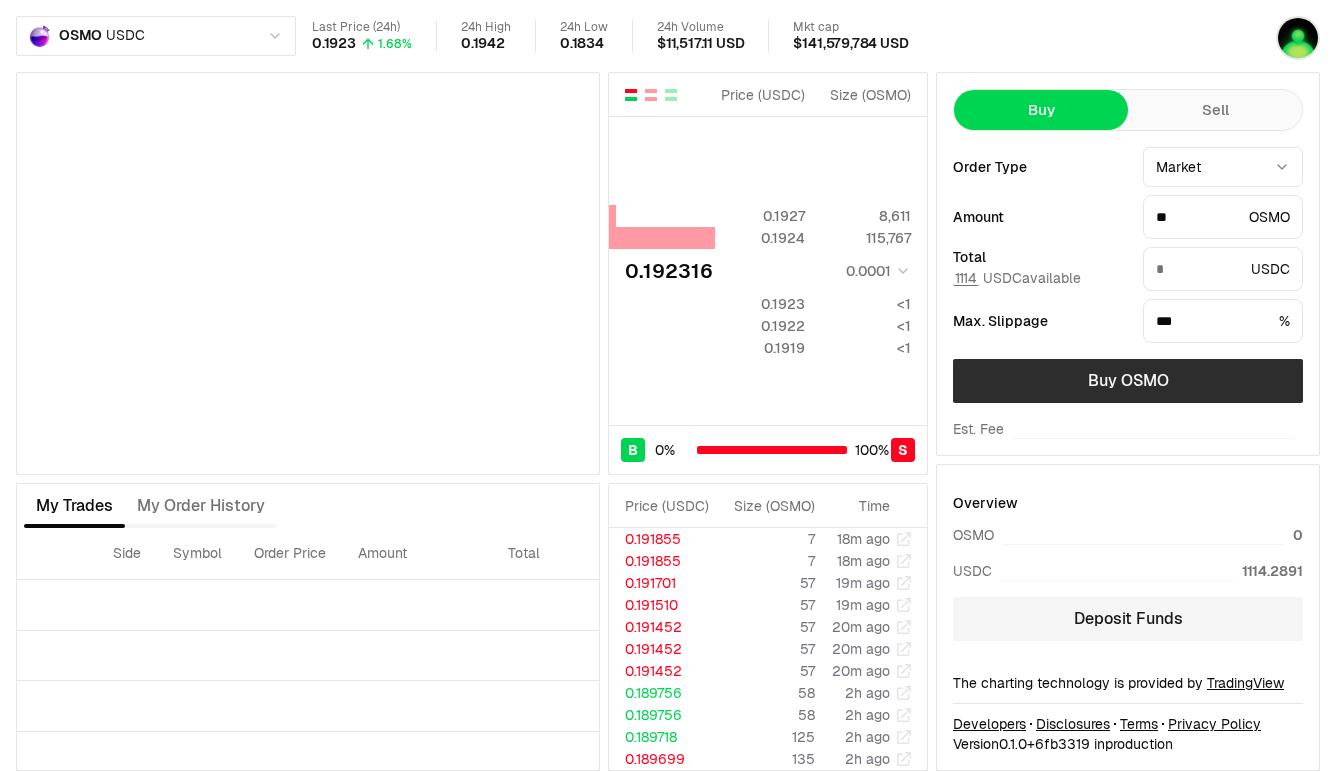 click on "Buy OSMO" at bounding box center (1128, 381) 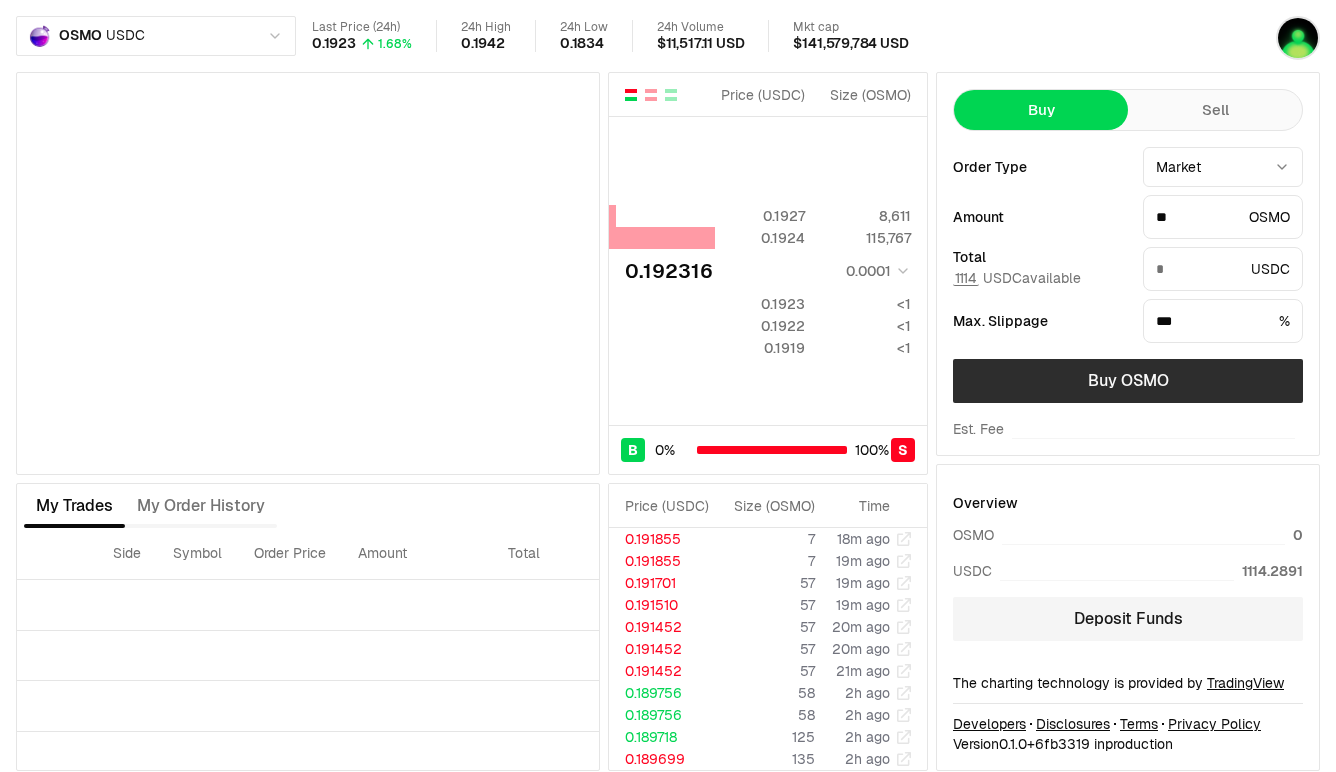 click on "Buy OSMO" at bounding box center (1128, 381) 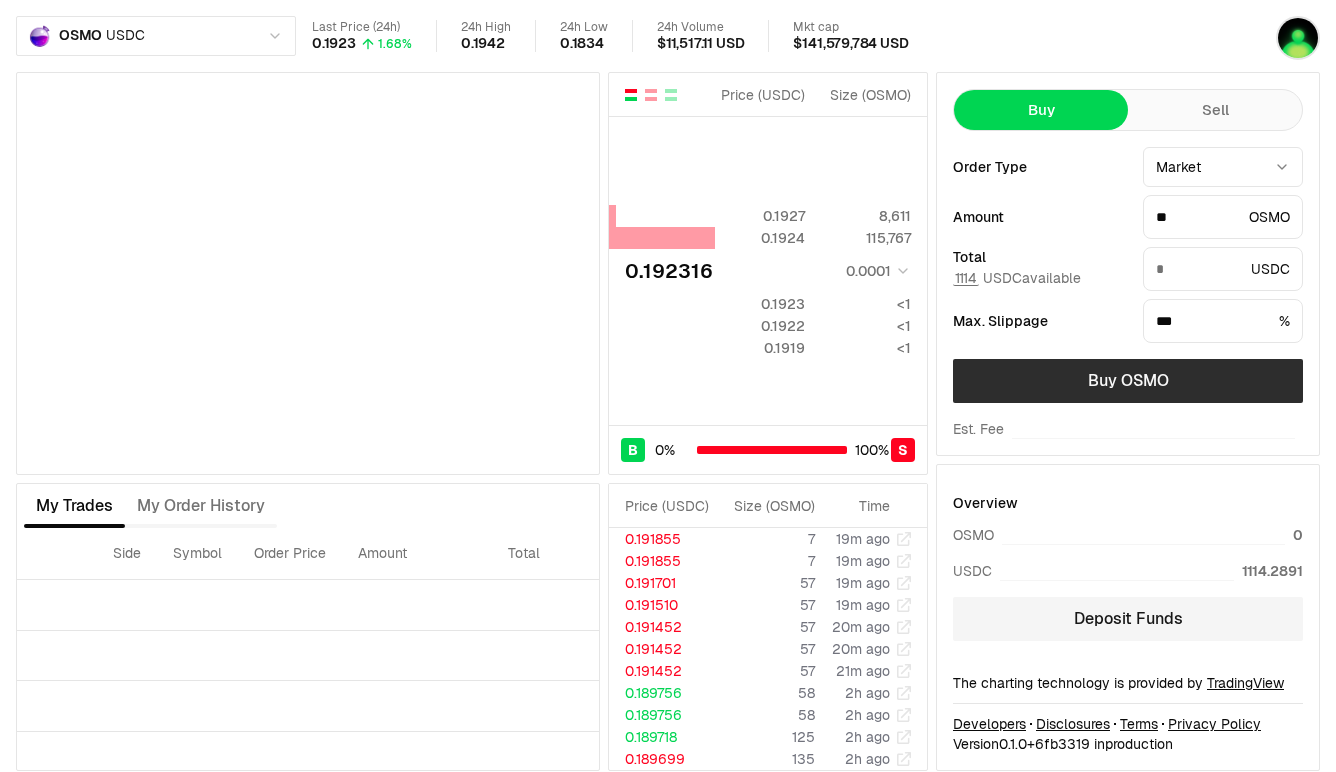 click on "Buy OSMO" at bounding box center [1128, 381] 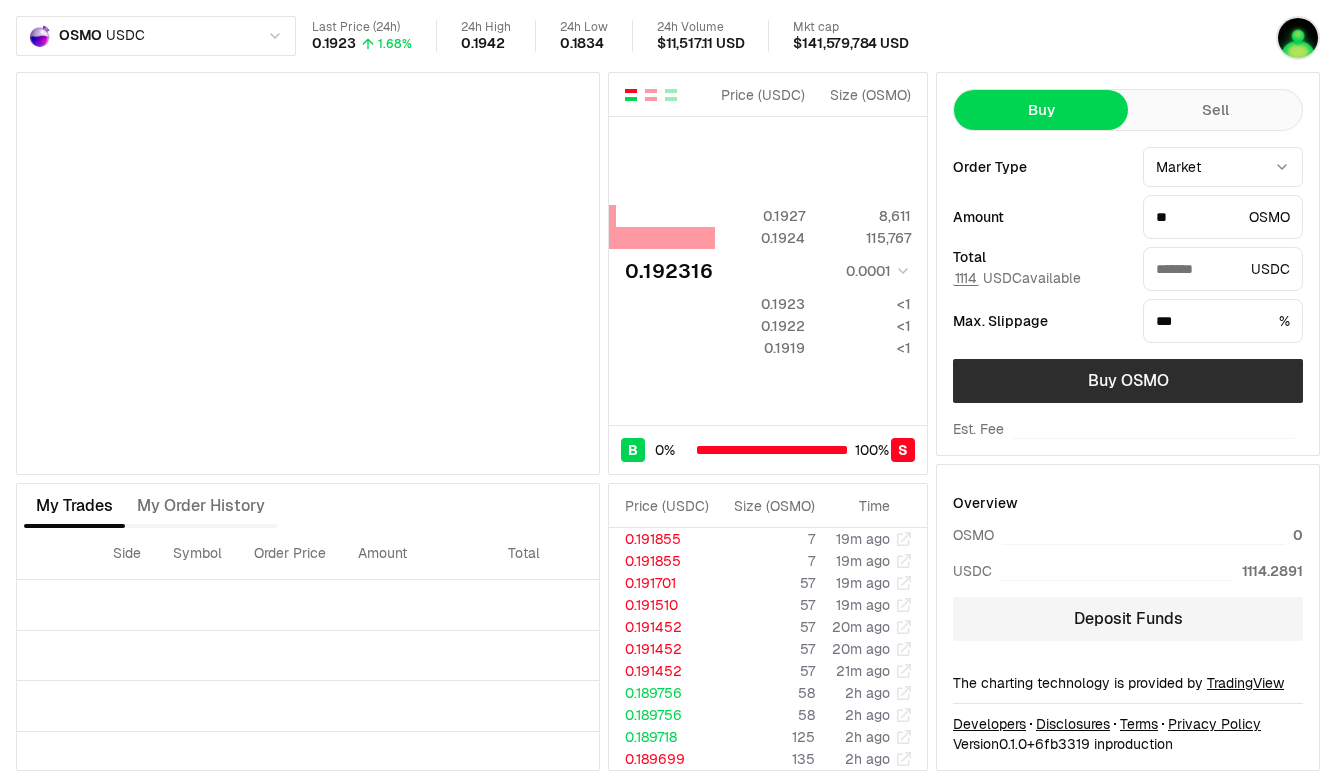 click on "Buy OSMO" at bounding box center [1128, 381] 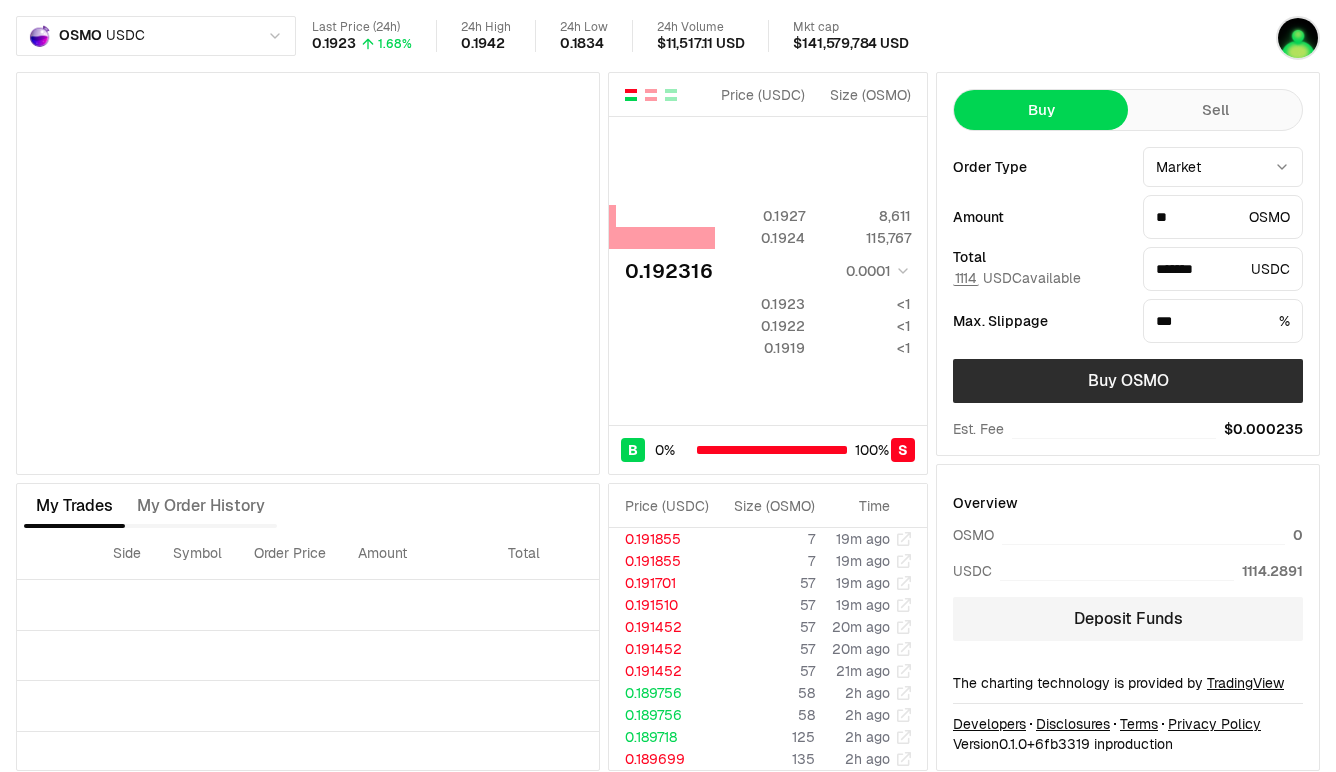 click on "Buy OSMO" at bounding box center [1128, 381] 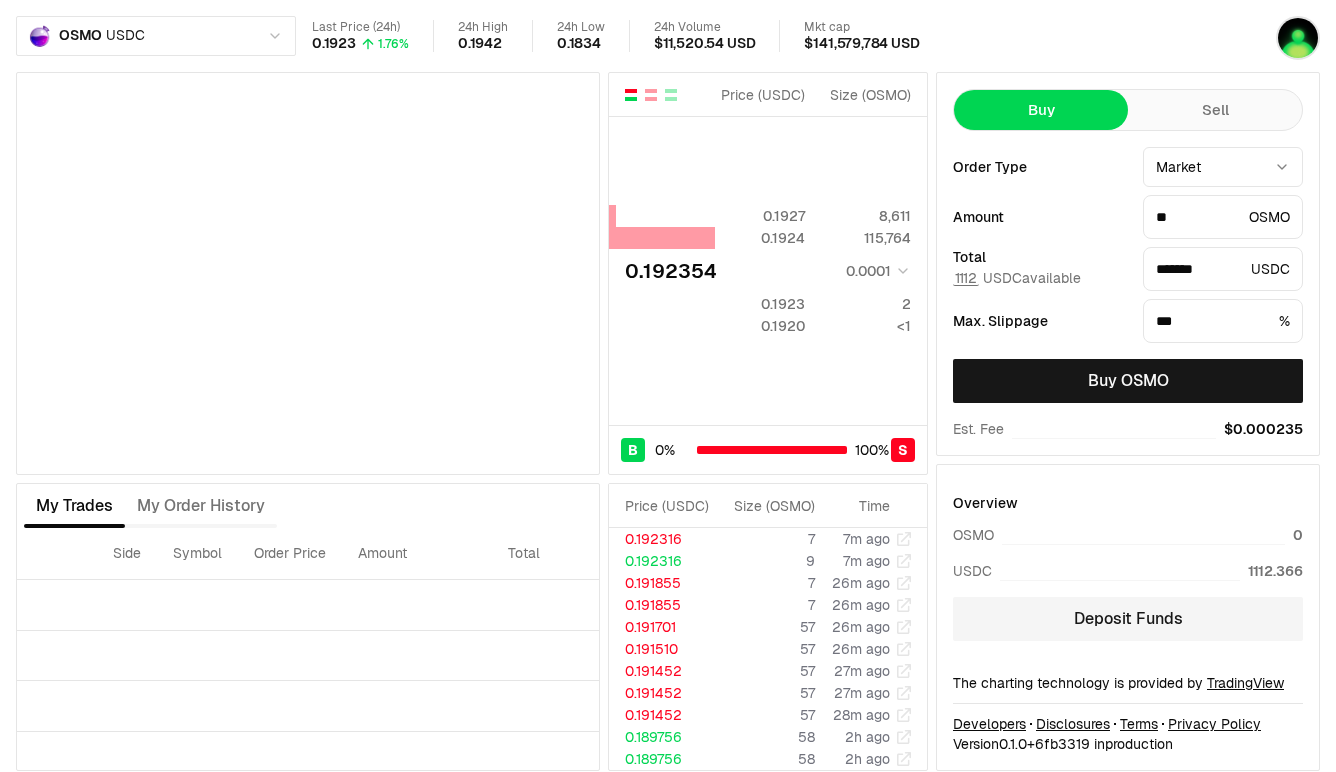 type on "*******" 